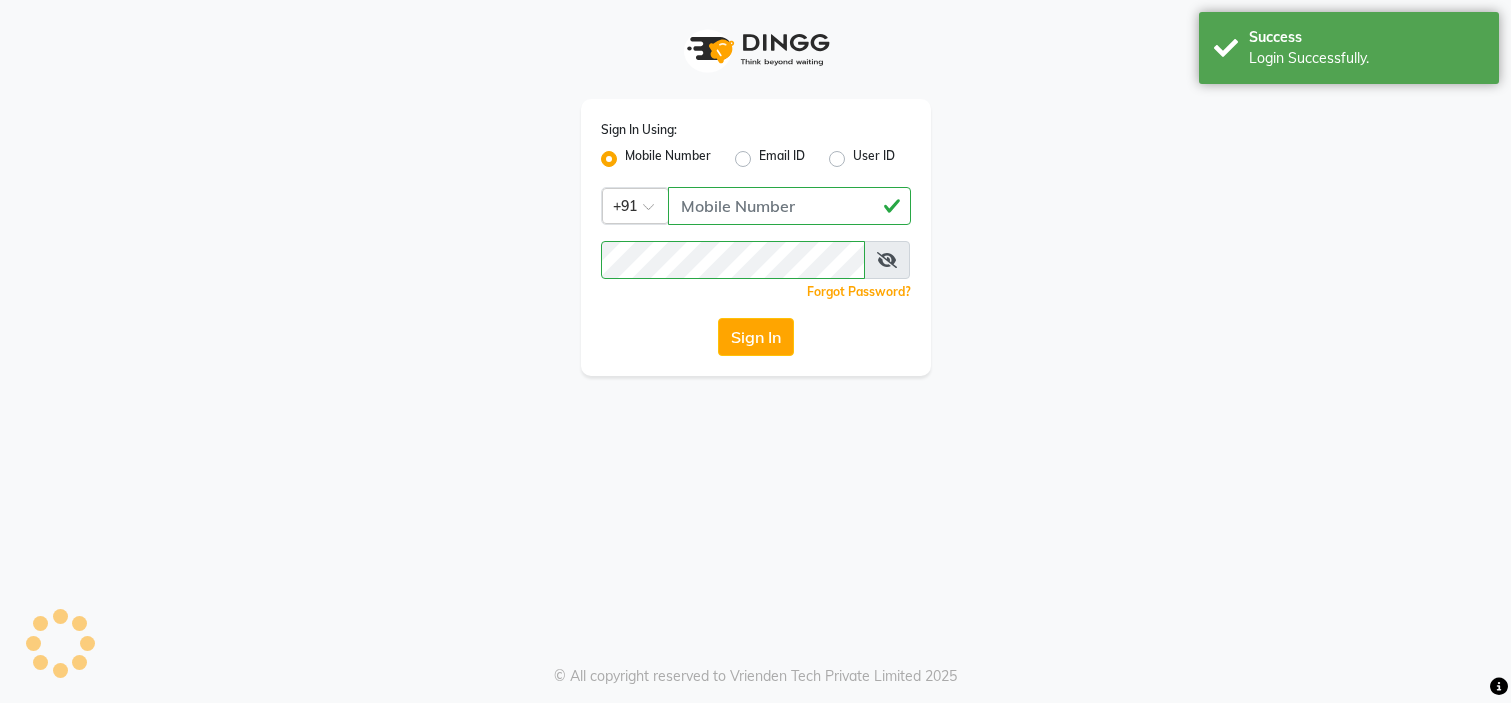 scroll, scrollTop: 0, scrollLeft: 0, axis: both 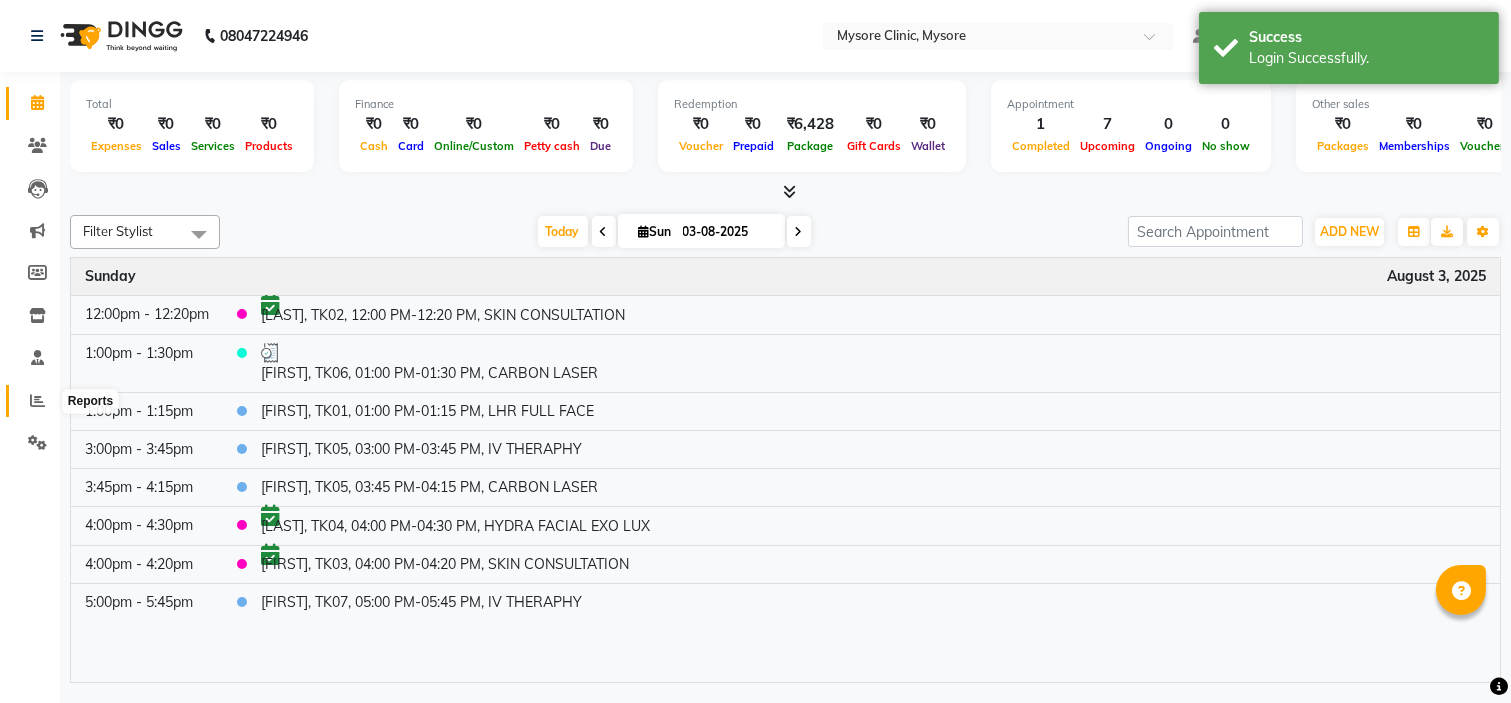 click 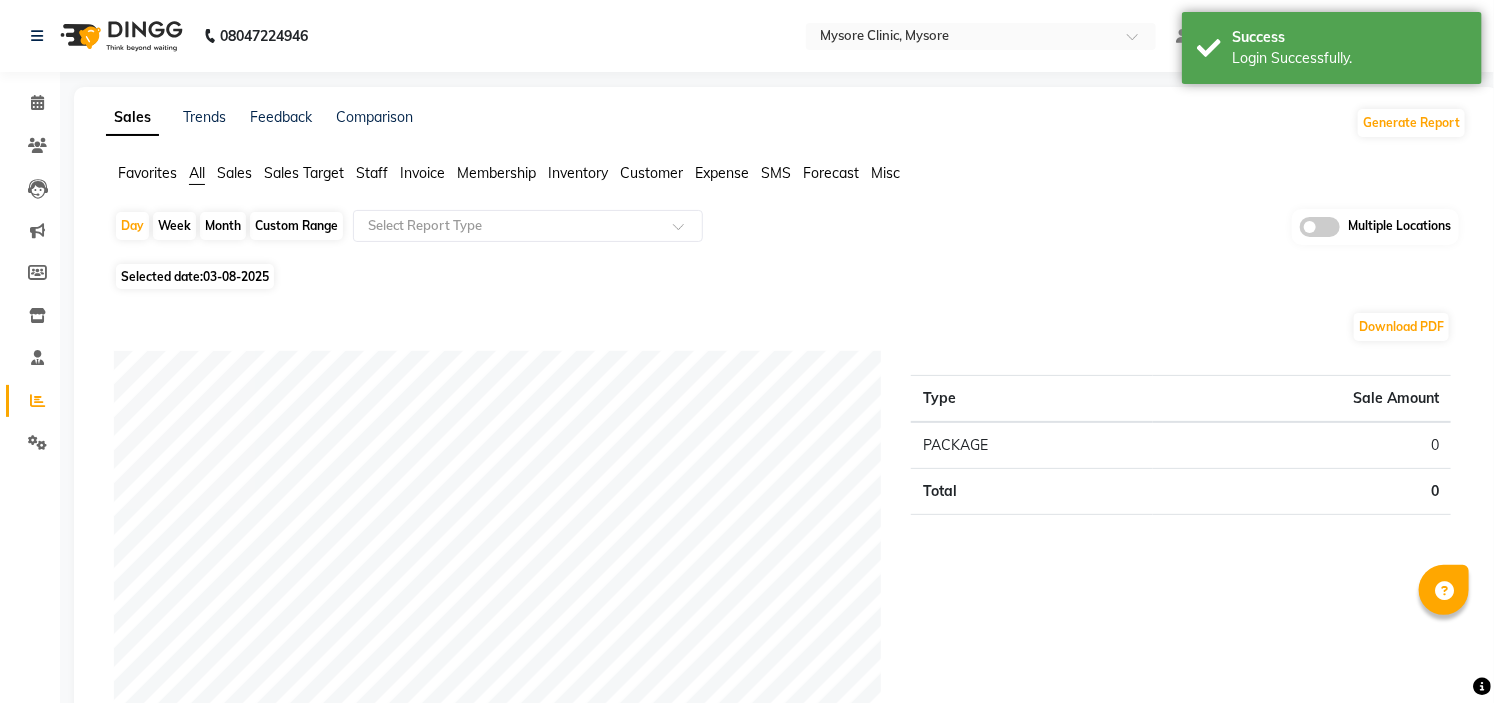 click 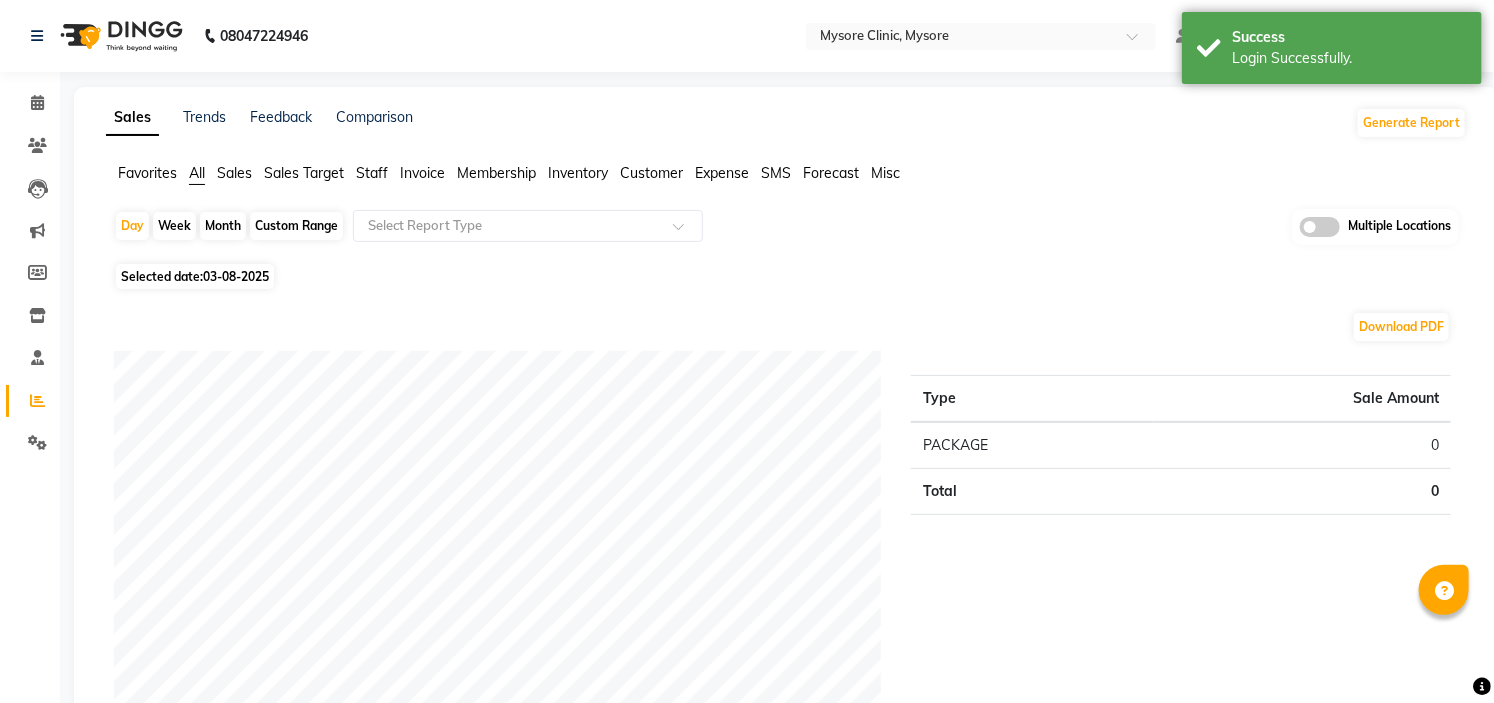 click 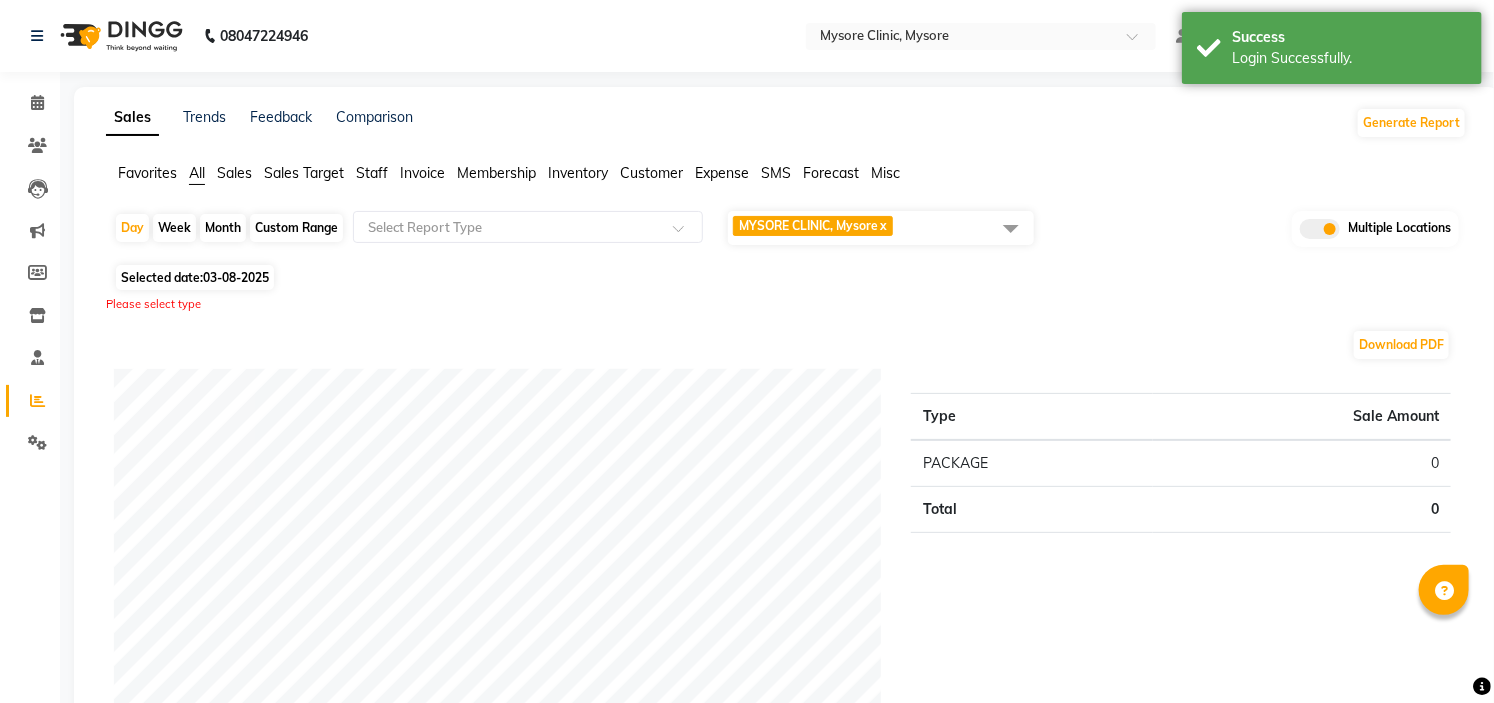 click 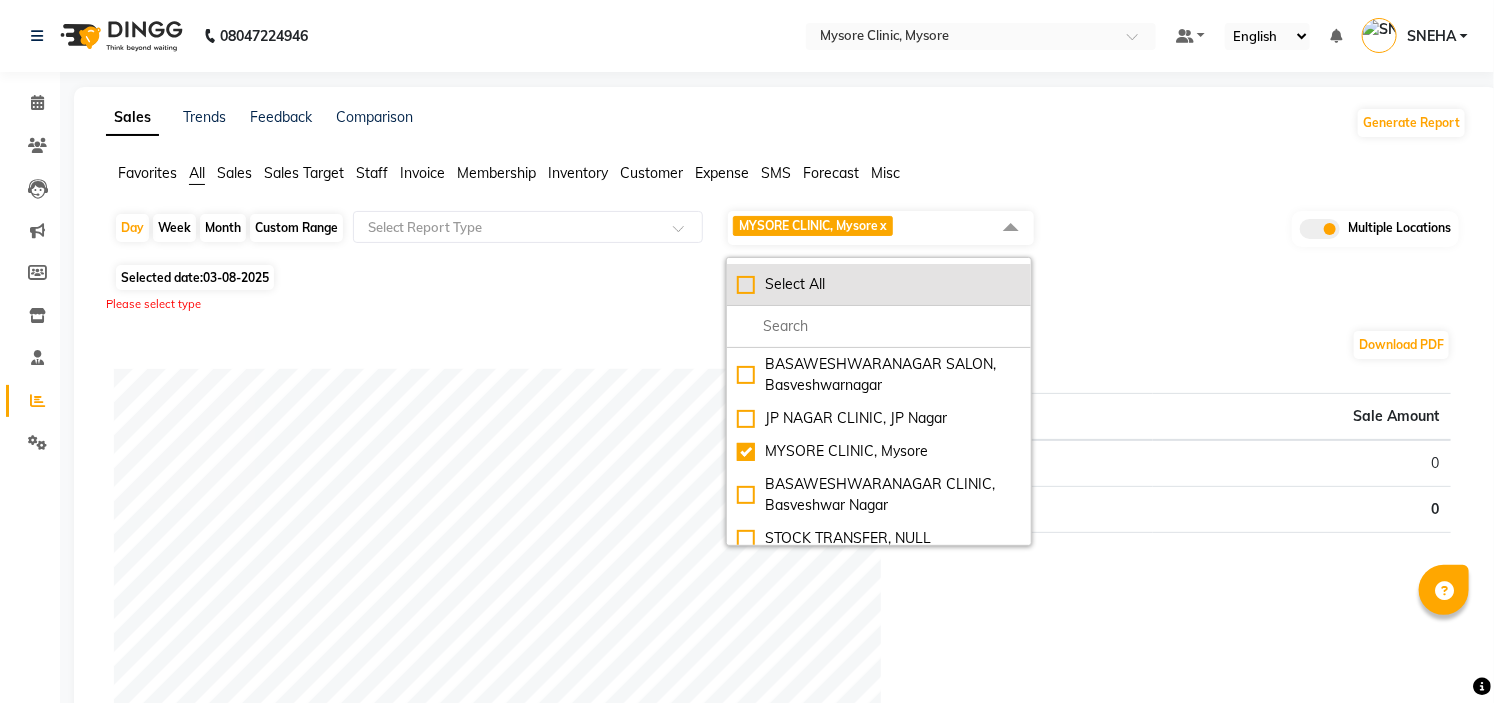 click on "Select All" 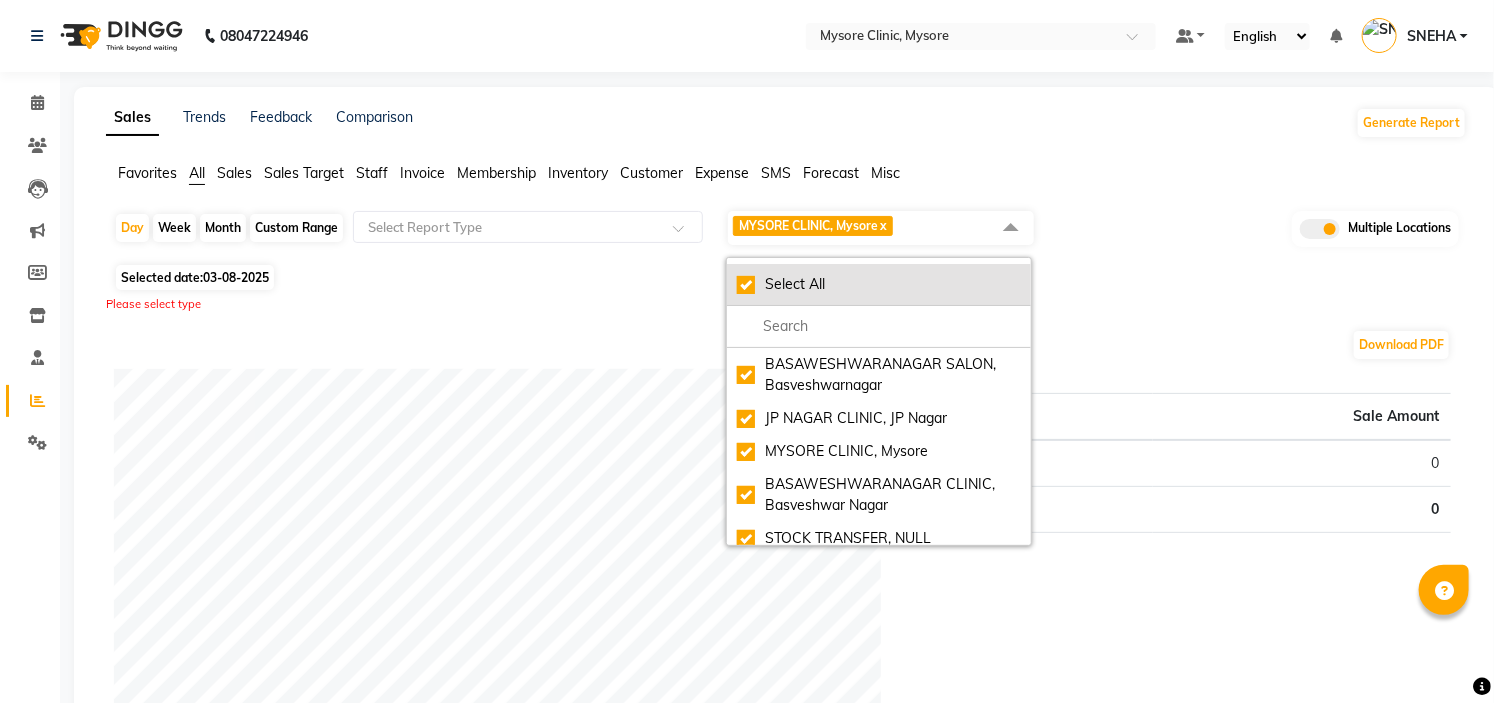 checkbox on "true" 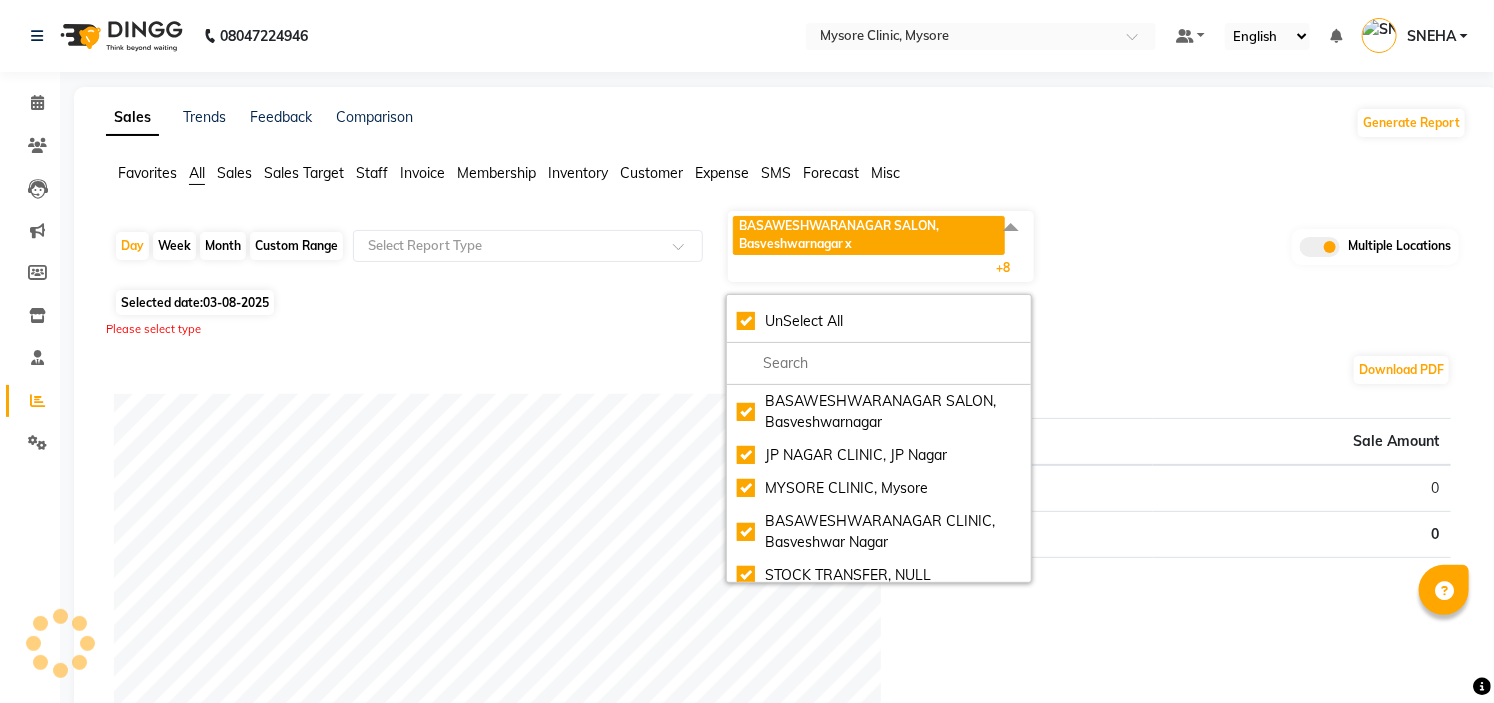 click on "Day Week Month Custom Range Select Report Type [SALON], [CITY] x [CLINIC], [CITY] x [CLINIC], [CITY] x [CLINIC], [CITY] x STOCK TRANSFER, NULL x [SALON], [CITY] x [SALON], [CITY] x [CLINIC], [CITY] x [SALON], [CITY] x +8 UnSelect All [SALON], [CITY] [CLINIC], [CITY] [CLINIC], [CITY] [CLINIC], [CITY] STOCK TRANSFER, NULL [SALON], [CITY] [SALON], [CITY] [CLINIC], [CITY] [SALON], [CITY] Multiple Locations" 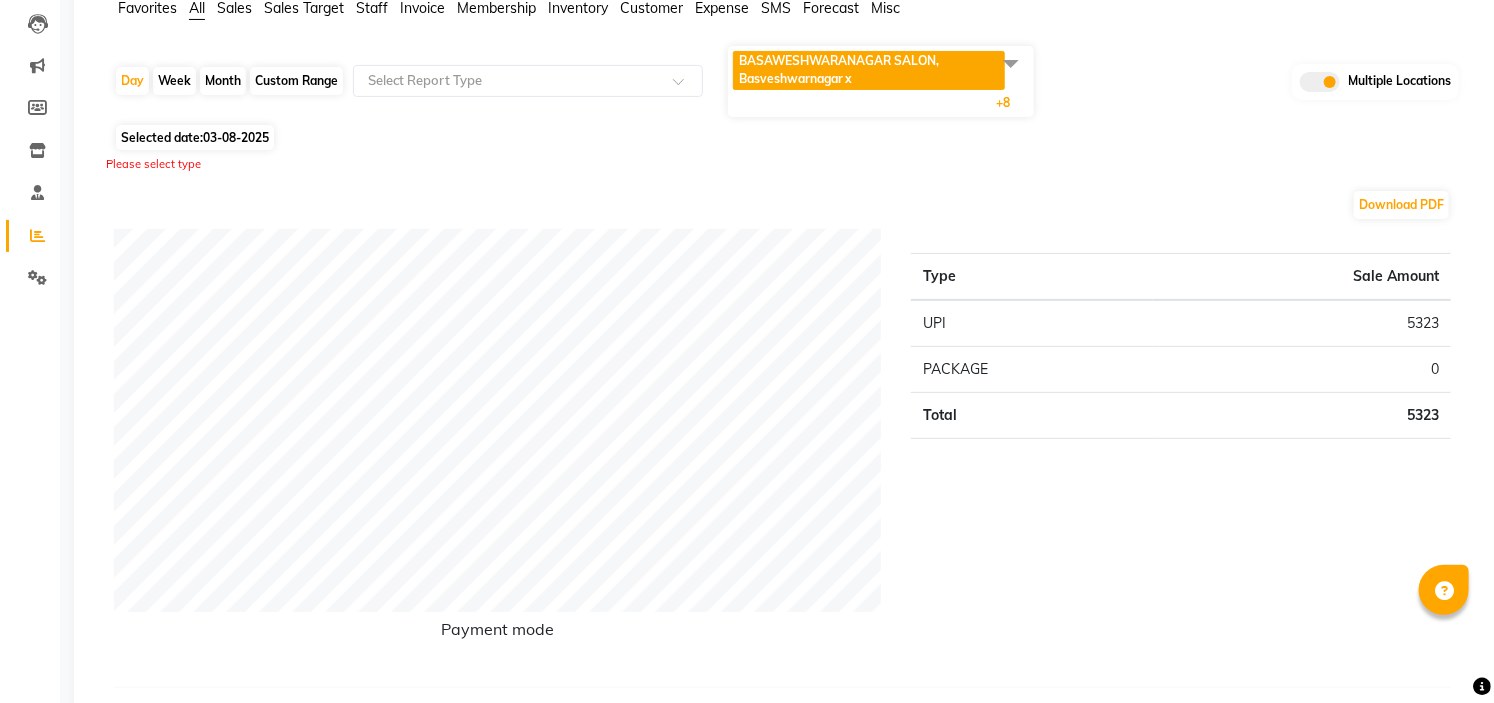 scroll, scrollTop: 0, scrollLeft: 0, axis: both 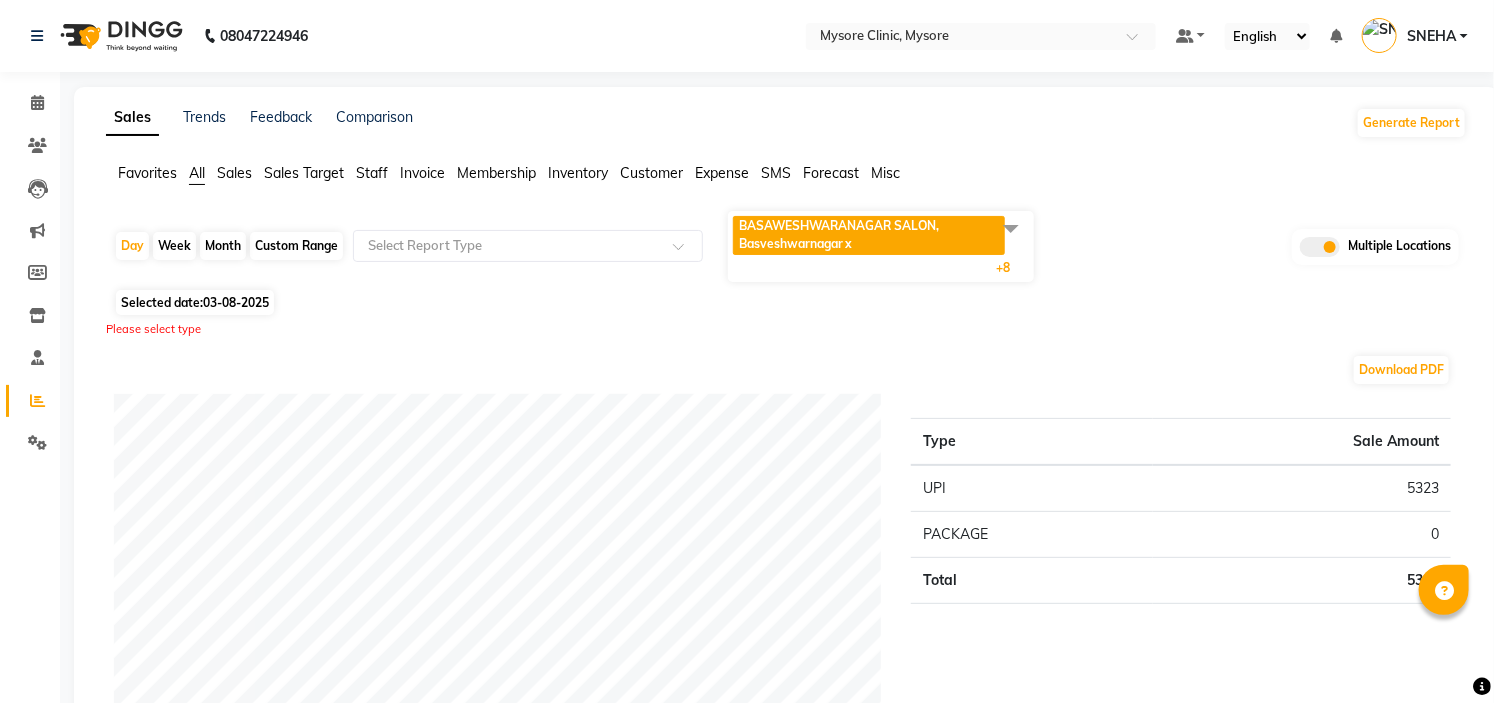 click on "03-08-2025" 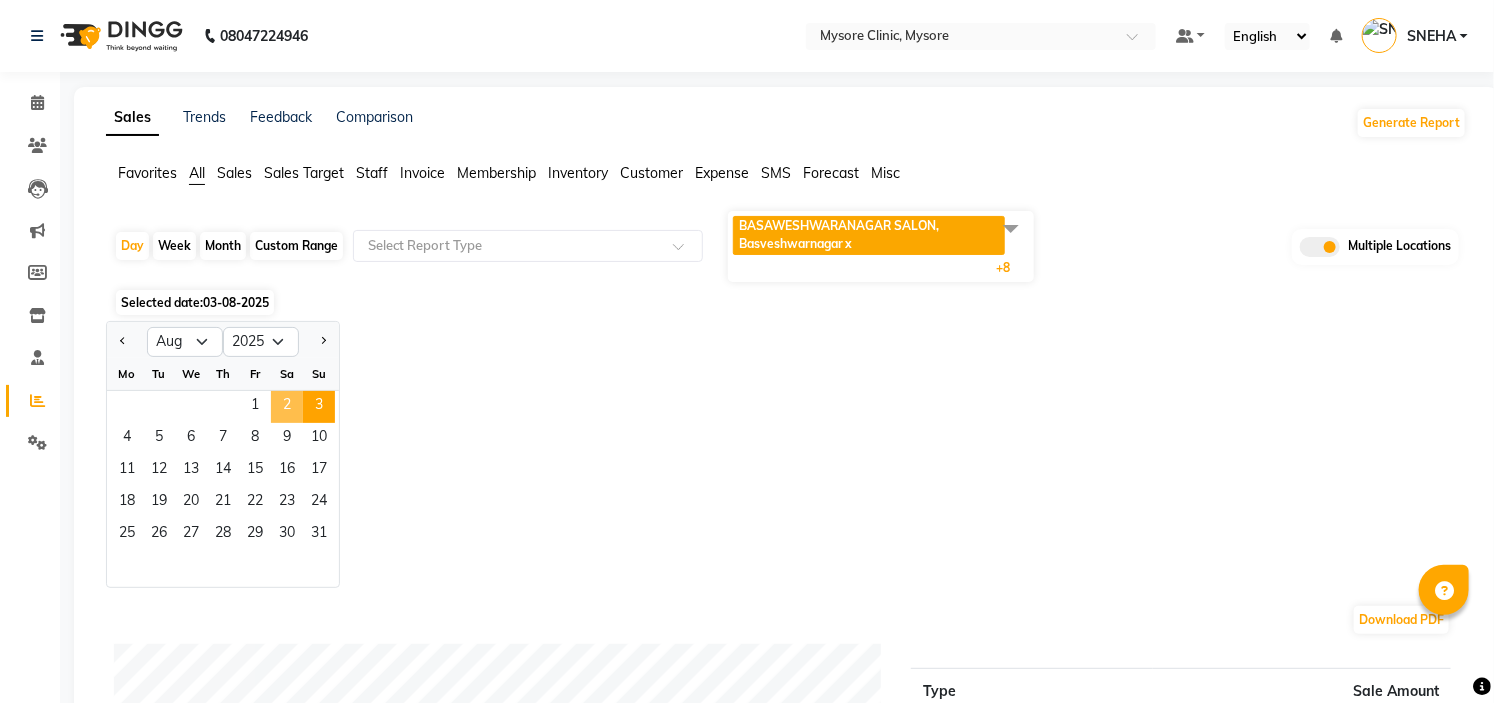 click on "2" 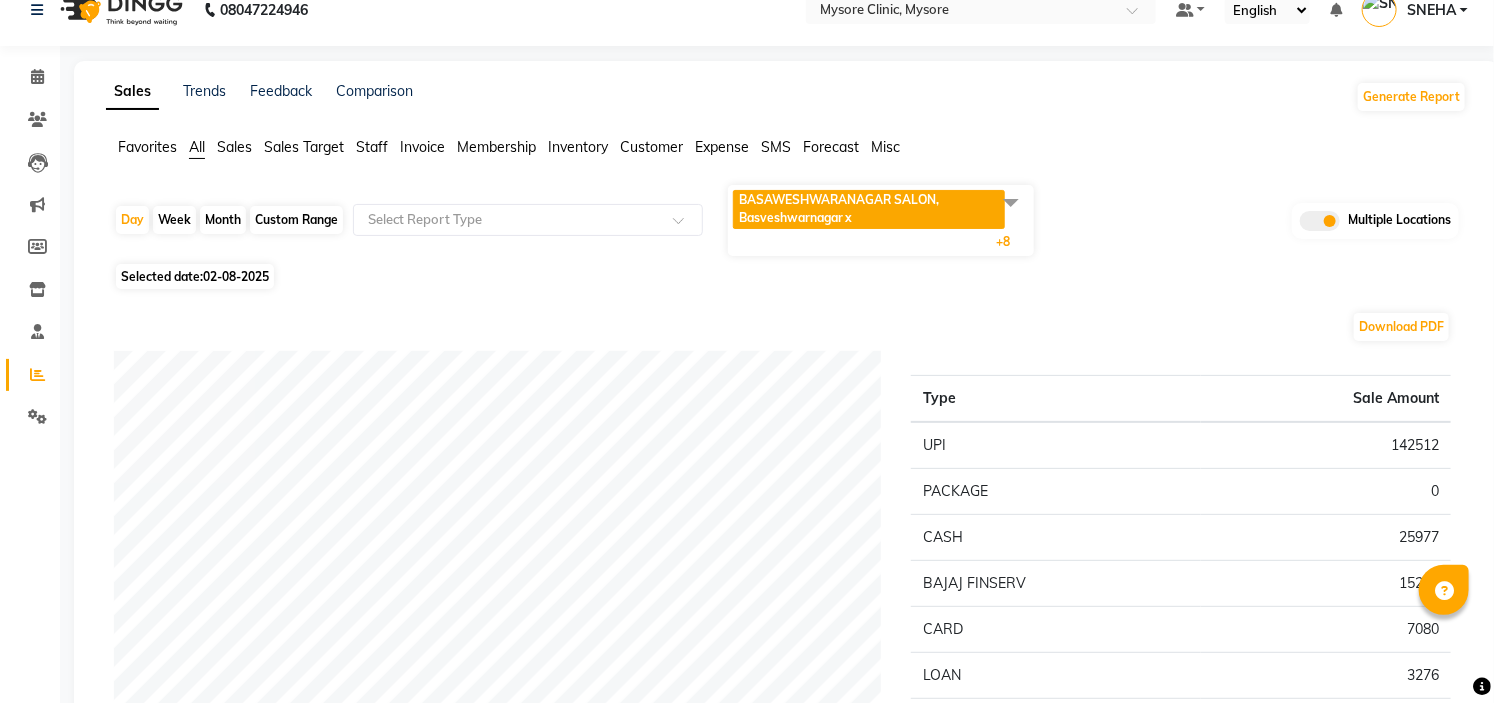 scroll, scrollTop: 0, scrollLeft: 0, axis: both 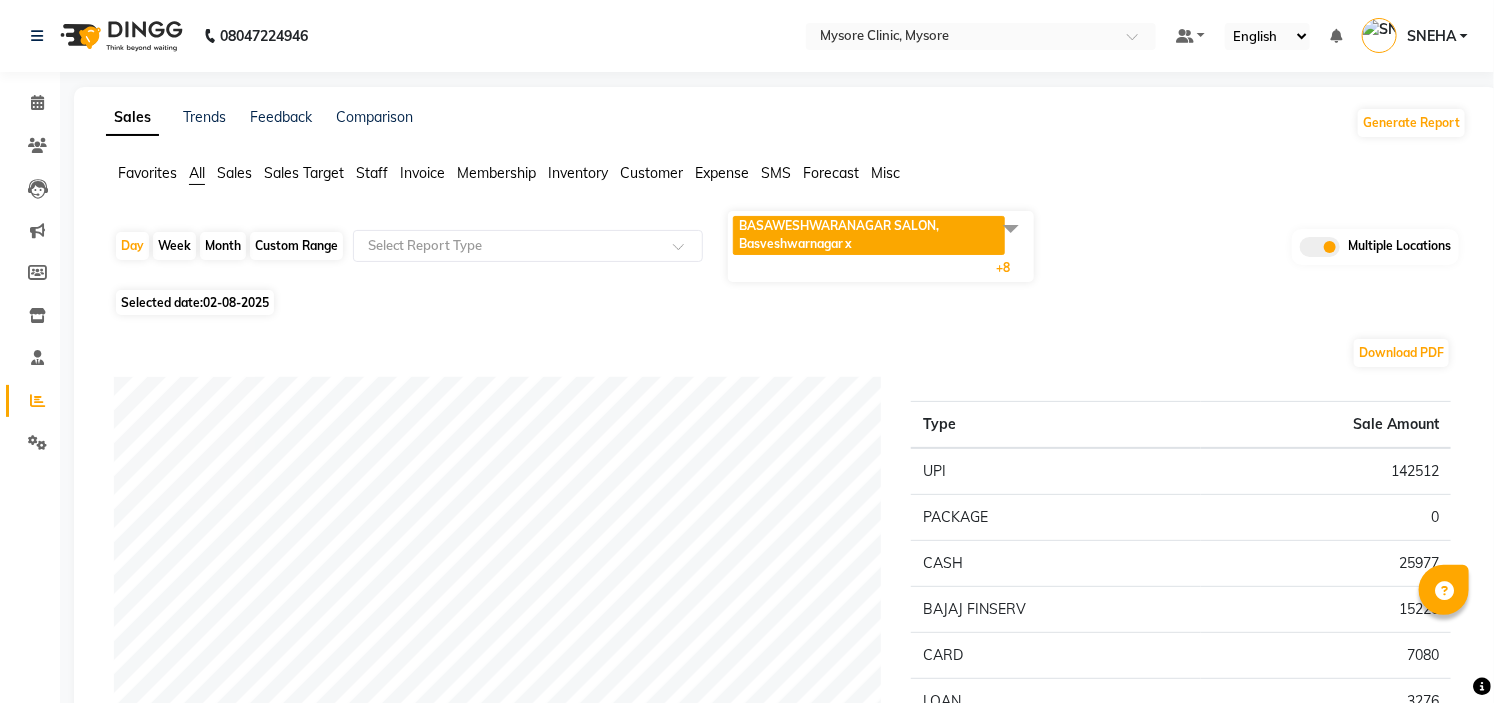 click on "Selected date:  02-08-2025" 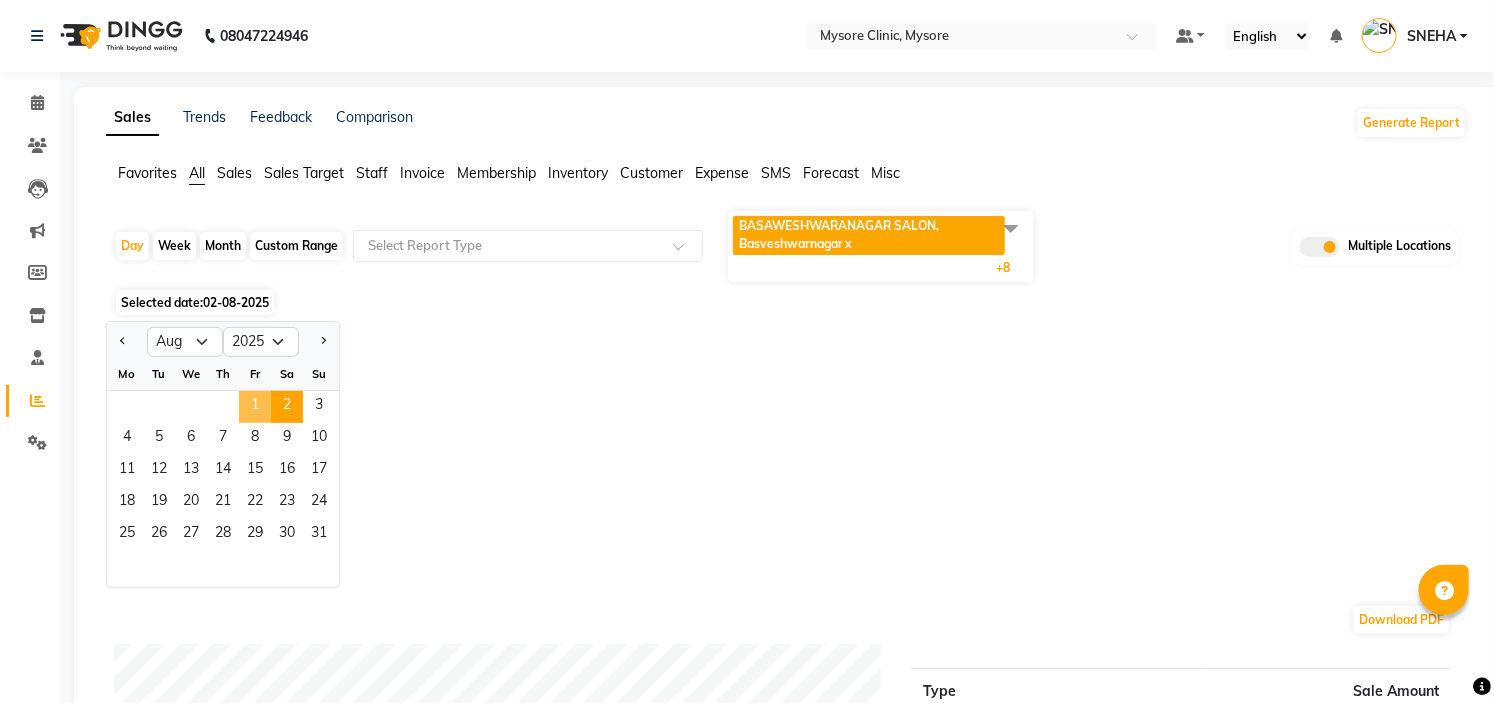 click on "1" 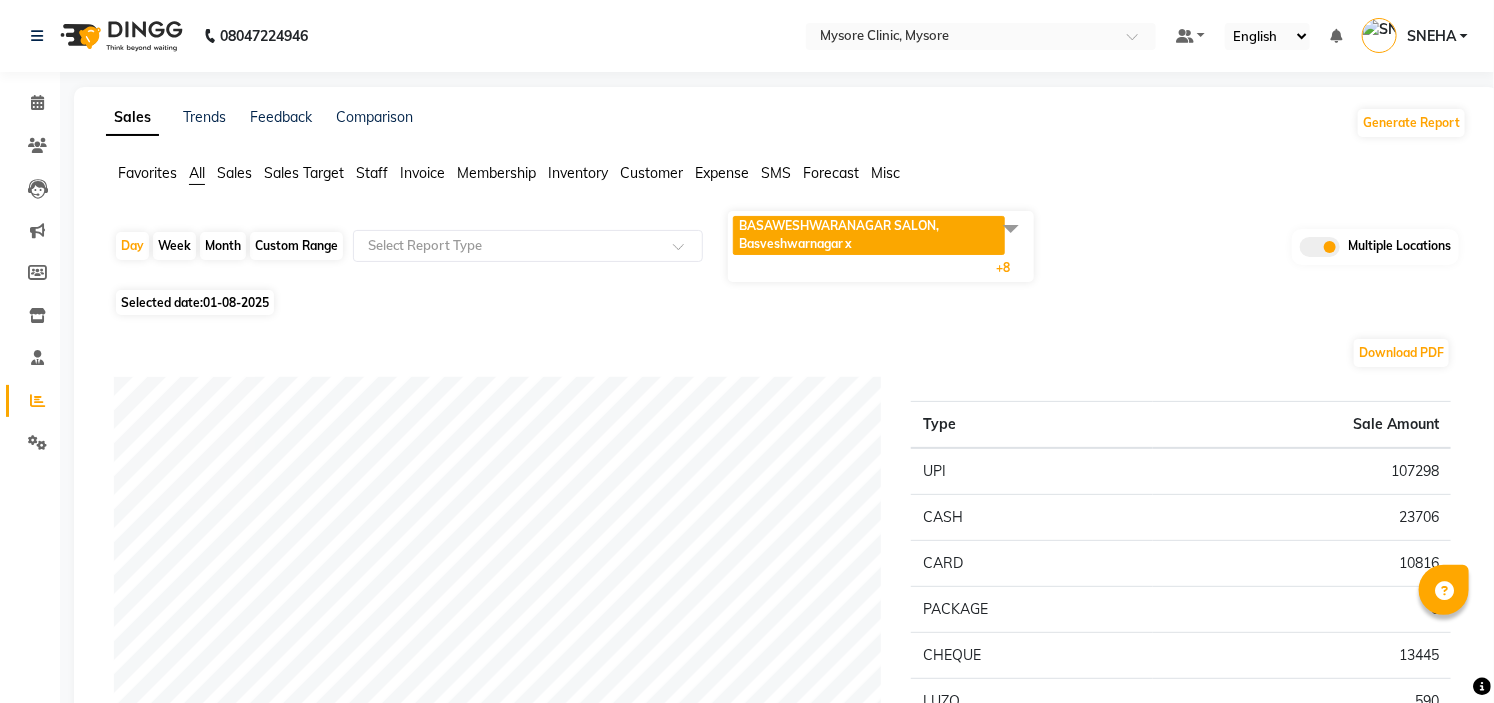 click on "Month" 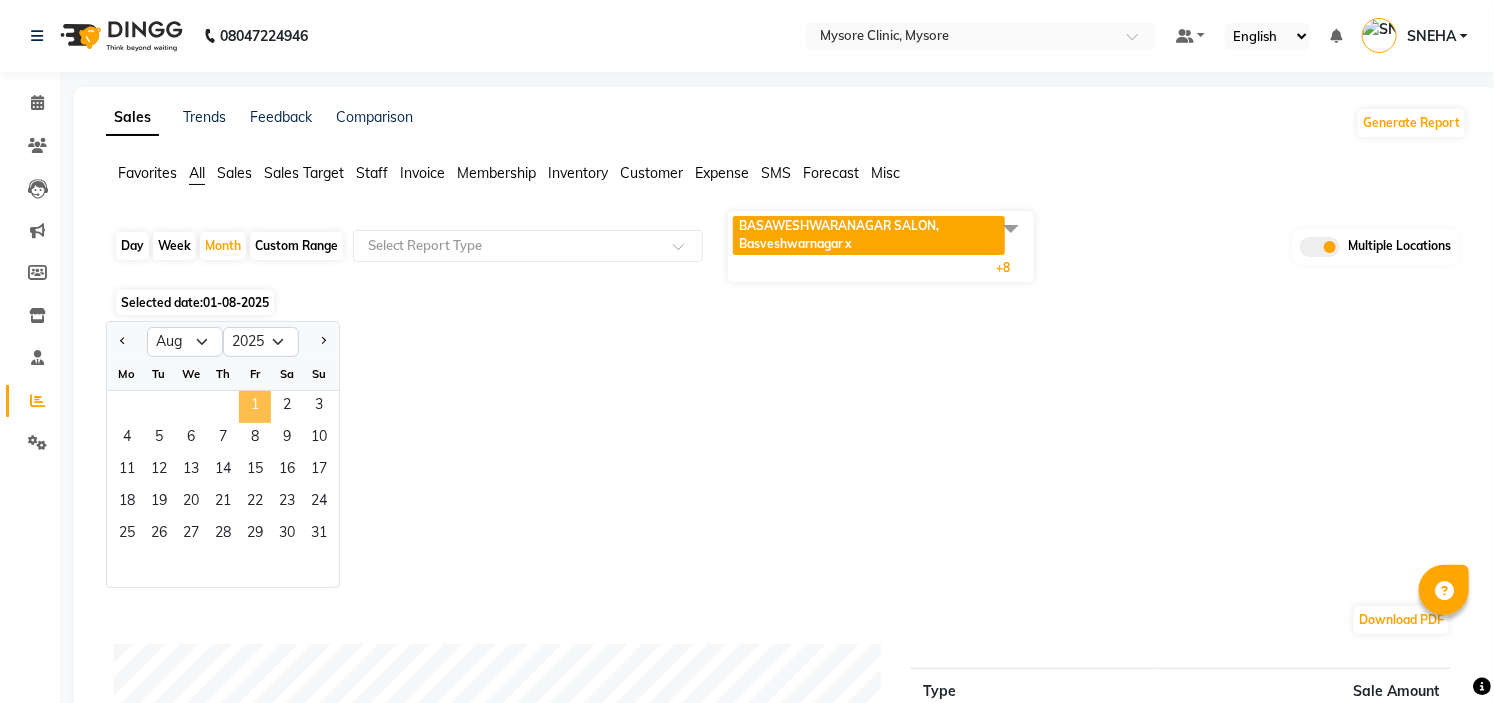 click on "1" 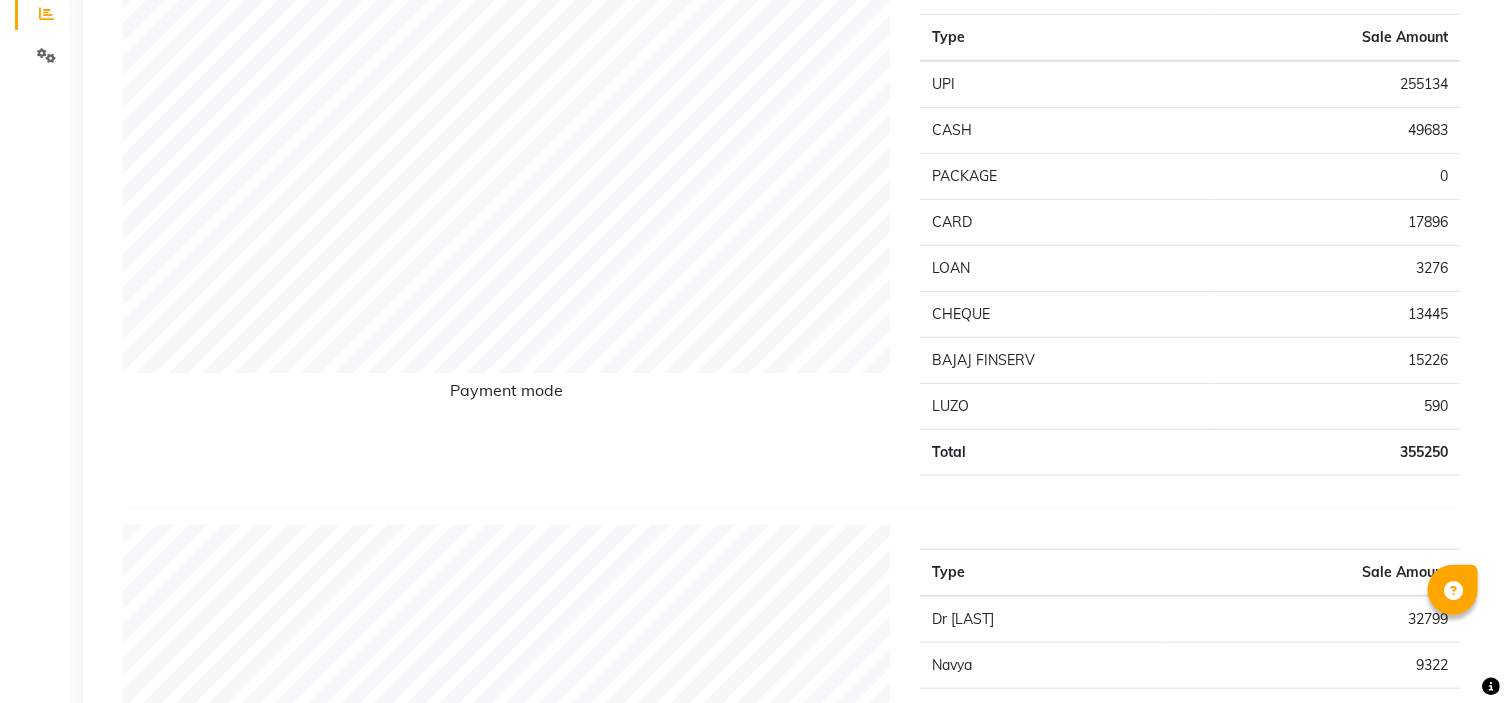 scroll, scrollTop: 0, scrollLeft: 0, axis: both 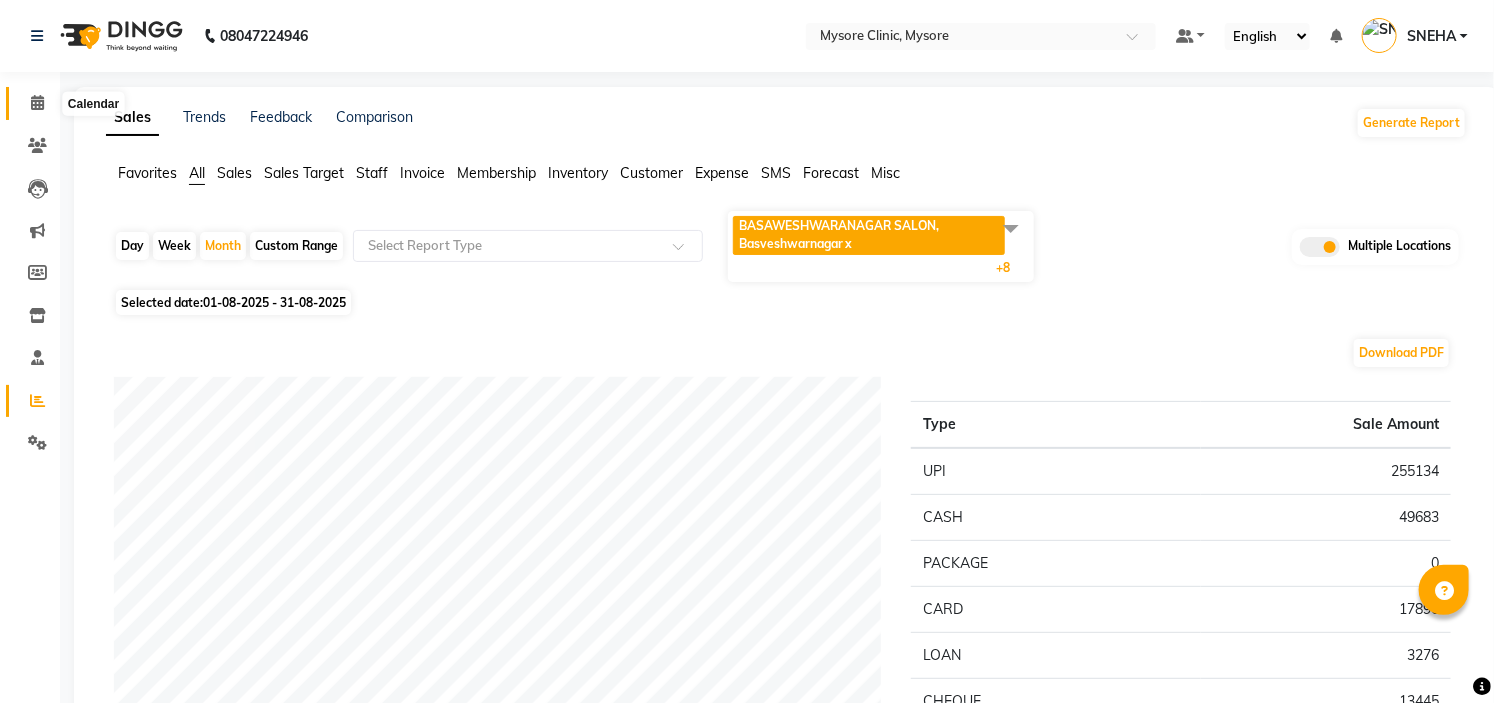 click 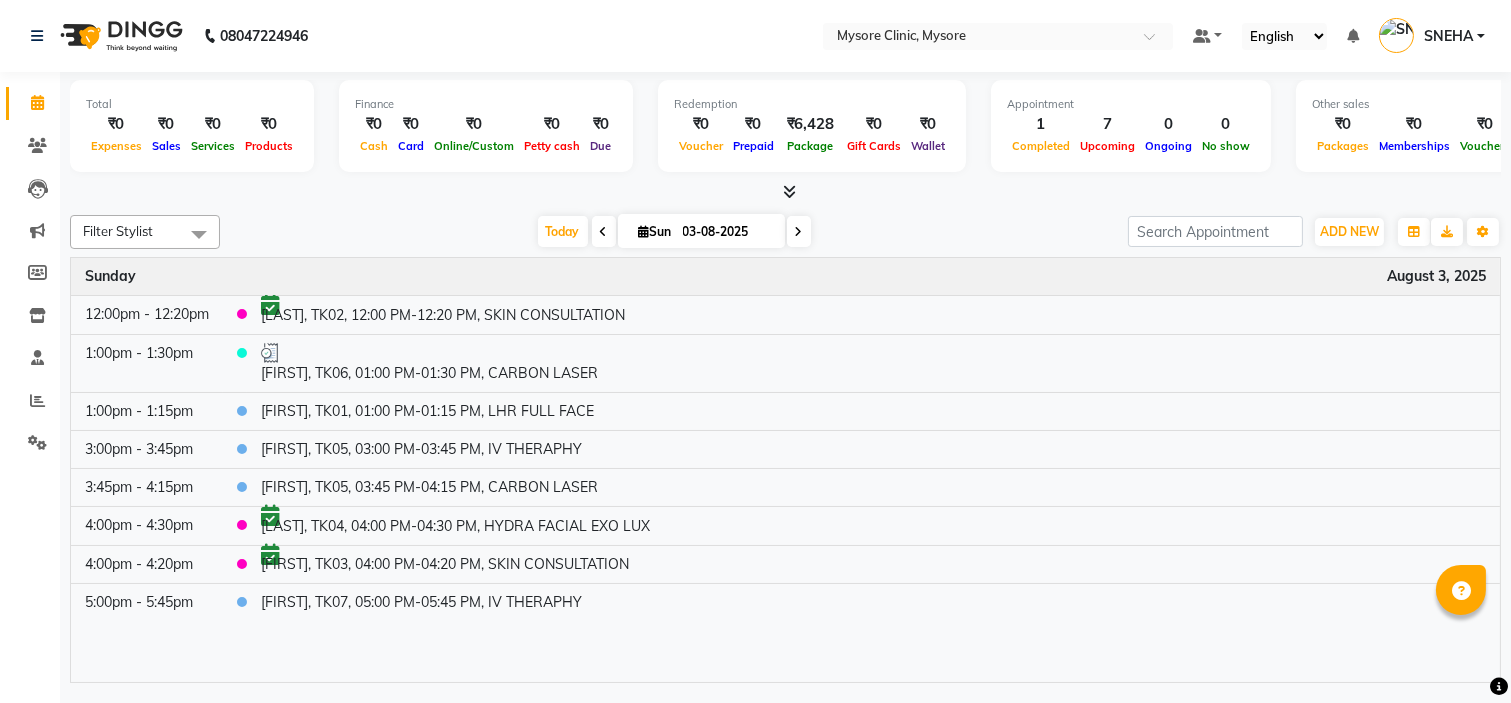click on "SNEHA" at bounding box center (1448, 36) 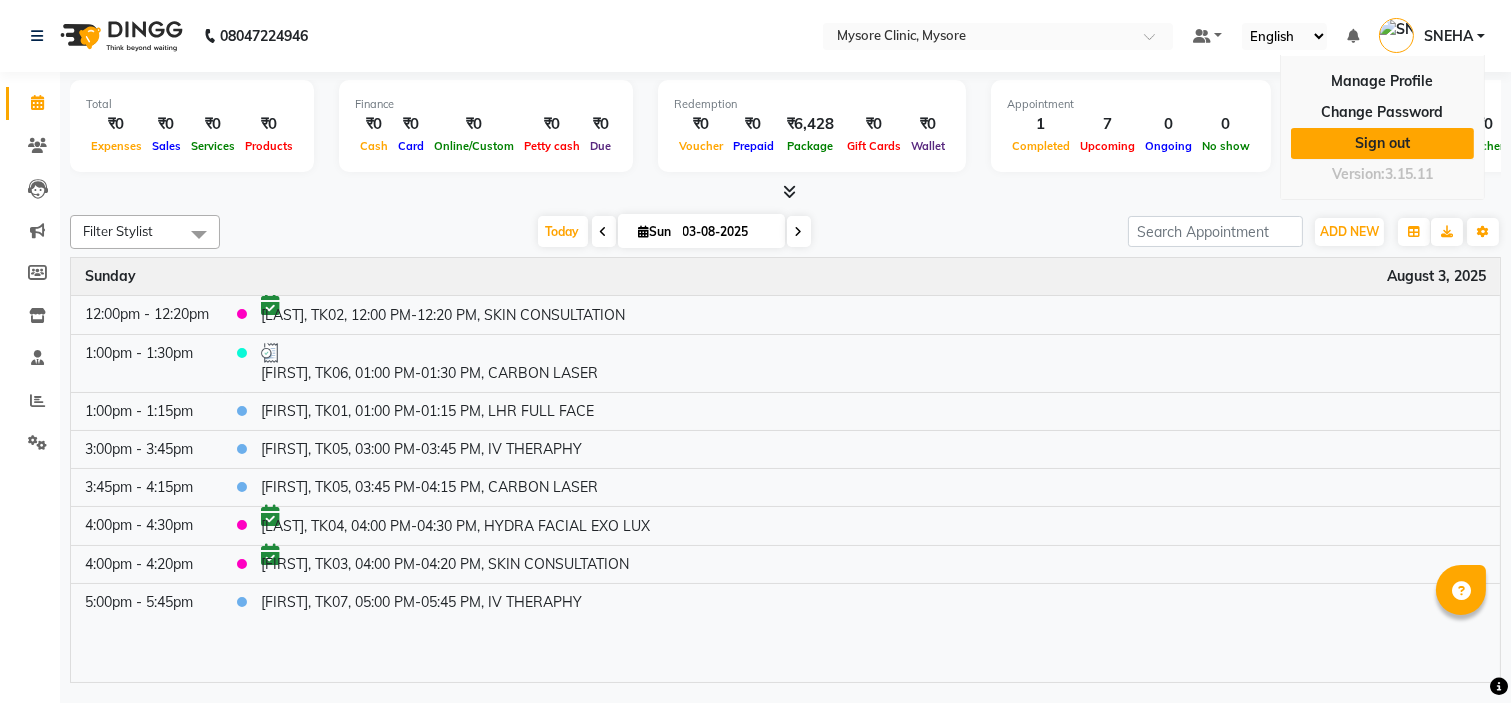 click on "Sign out" at bounding box center (1382, 143) 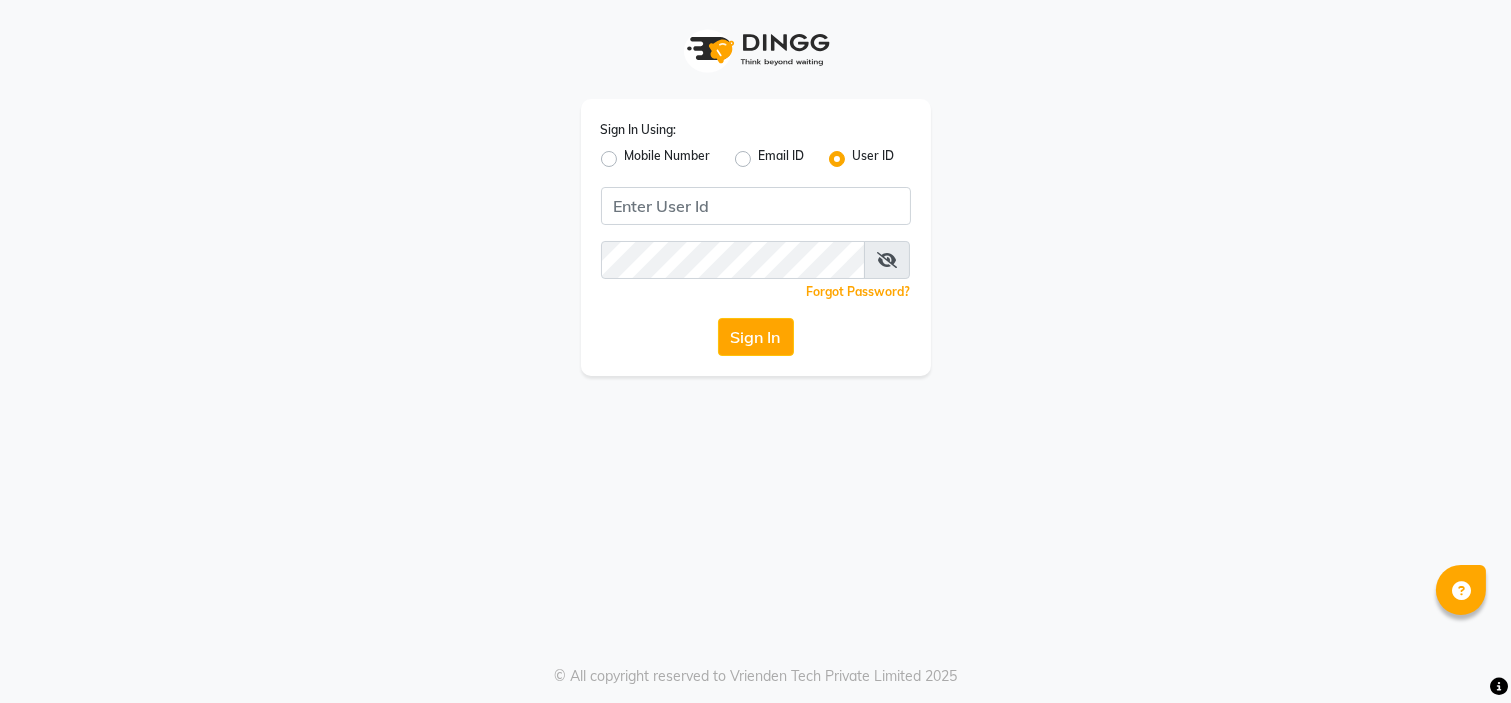 click on "Mobile Number" 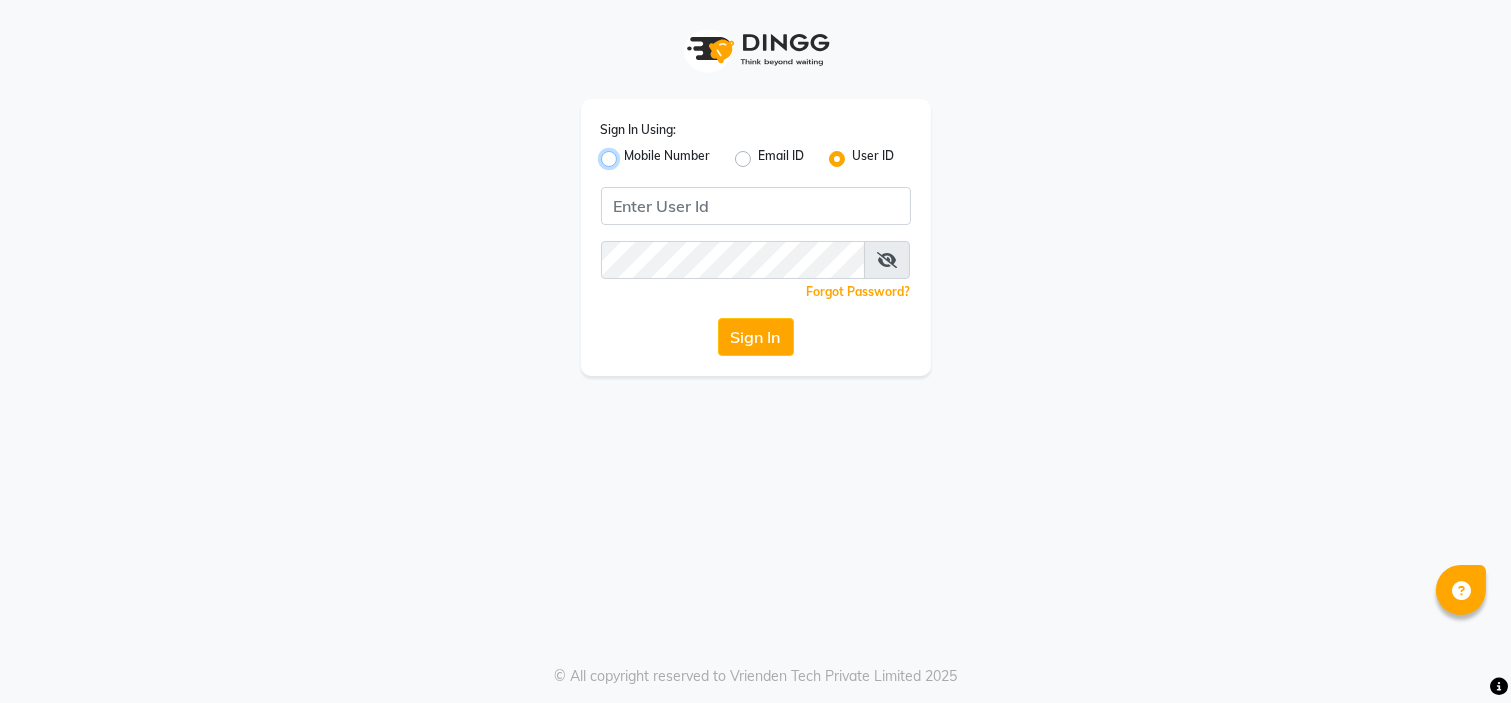 click on "Mobile Number" at bounding box center (631, 153) 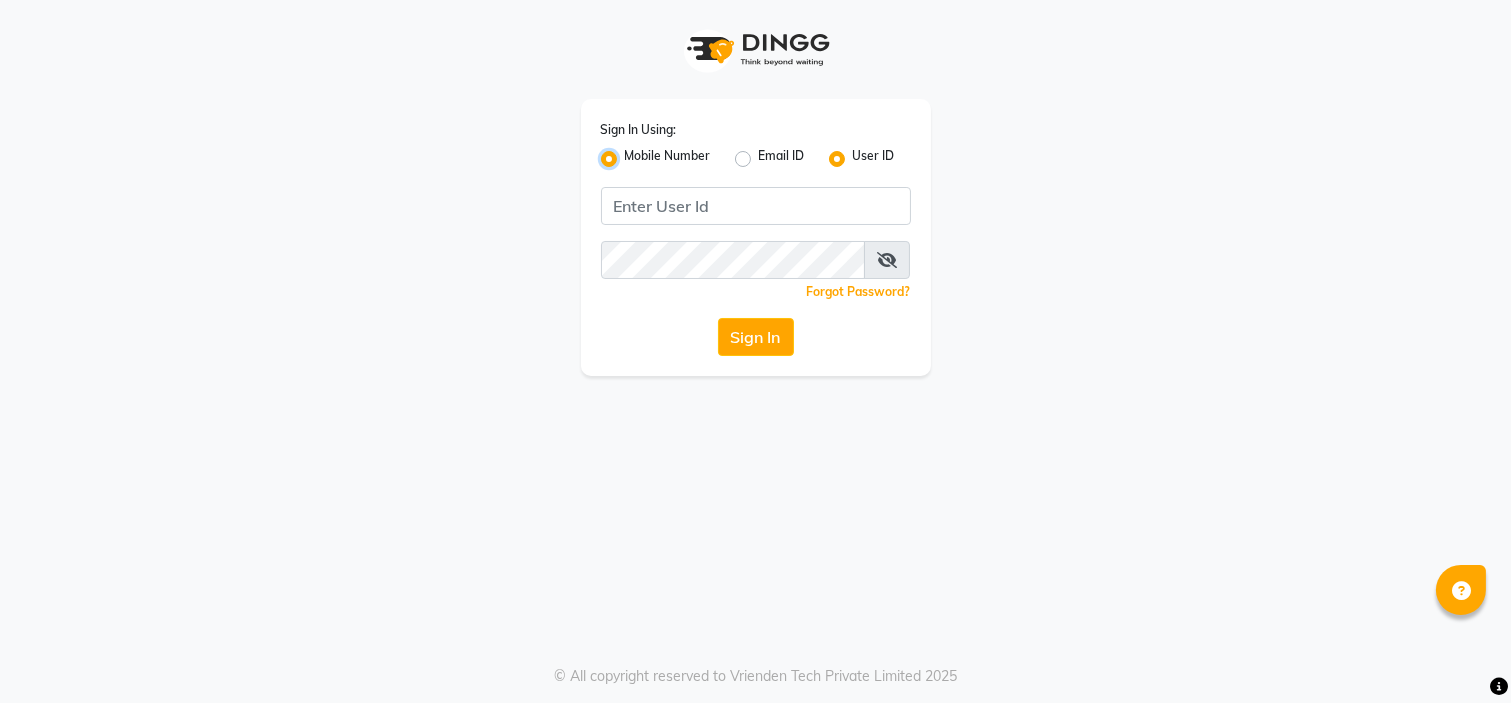 radio on "false" 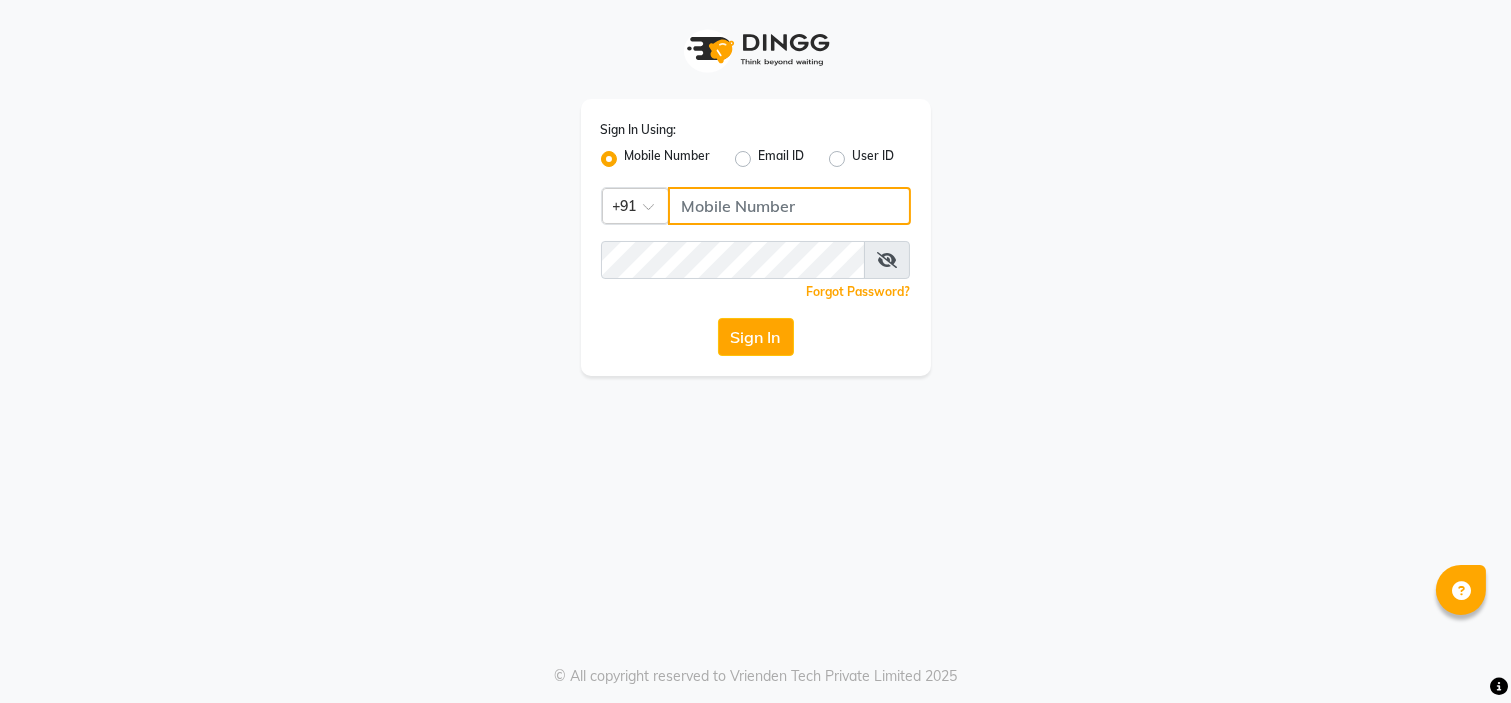 click 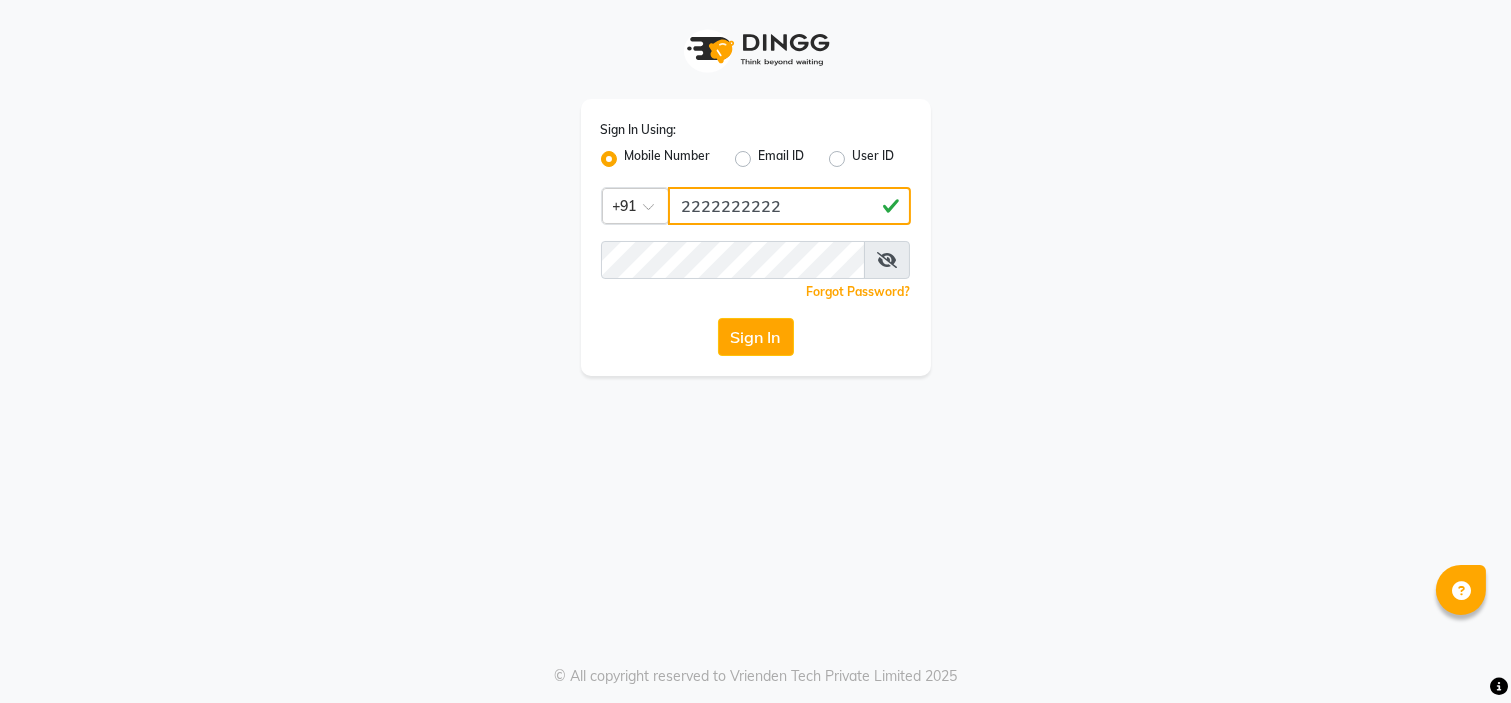 type on "2222222222" 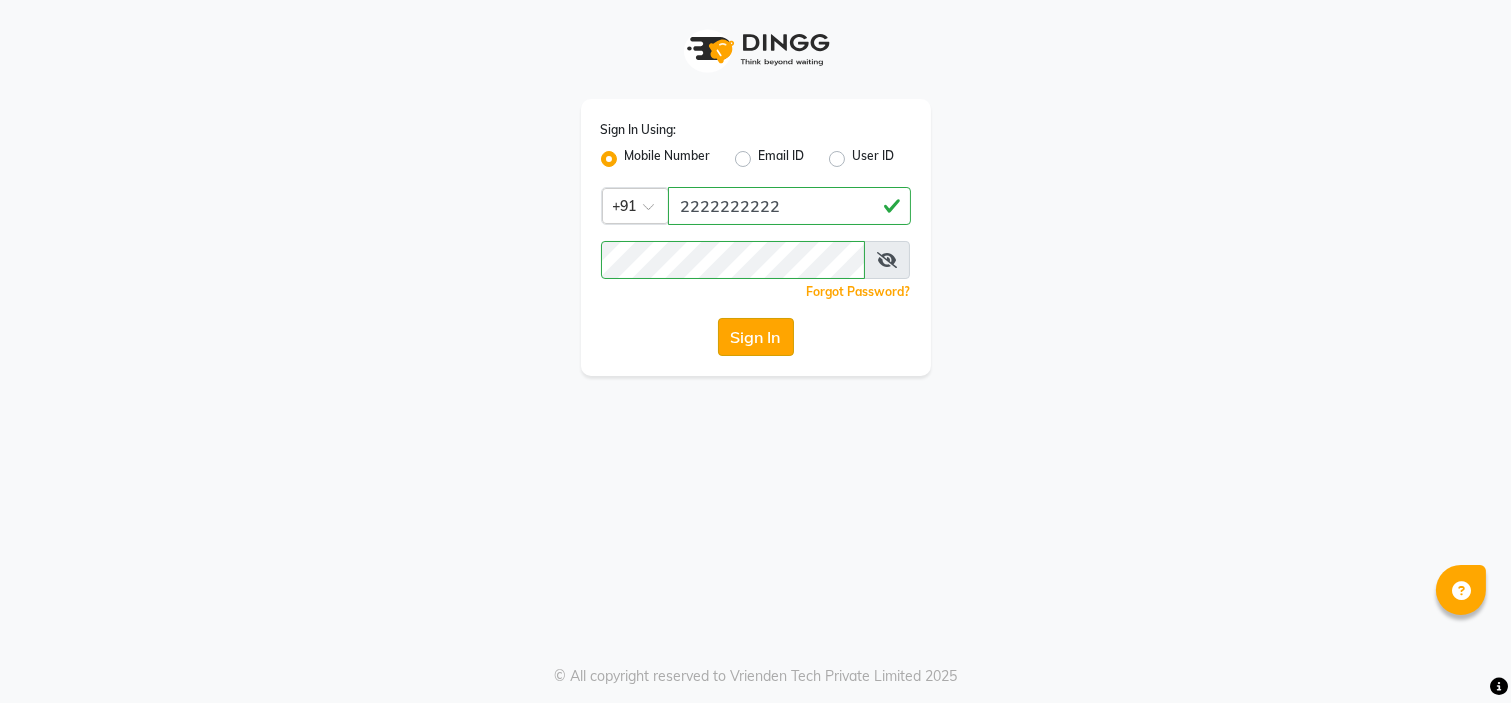 click on "Sign In" 